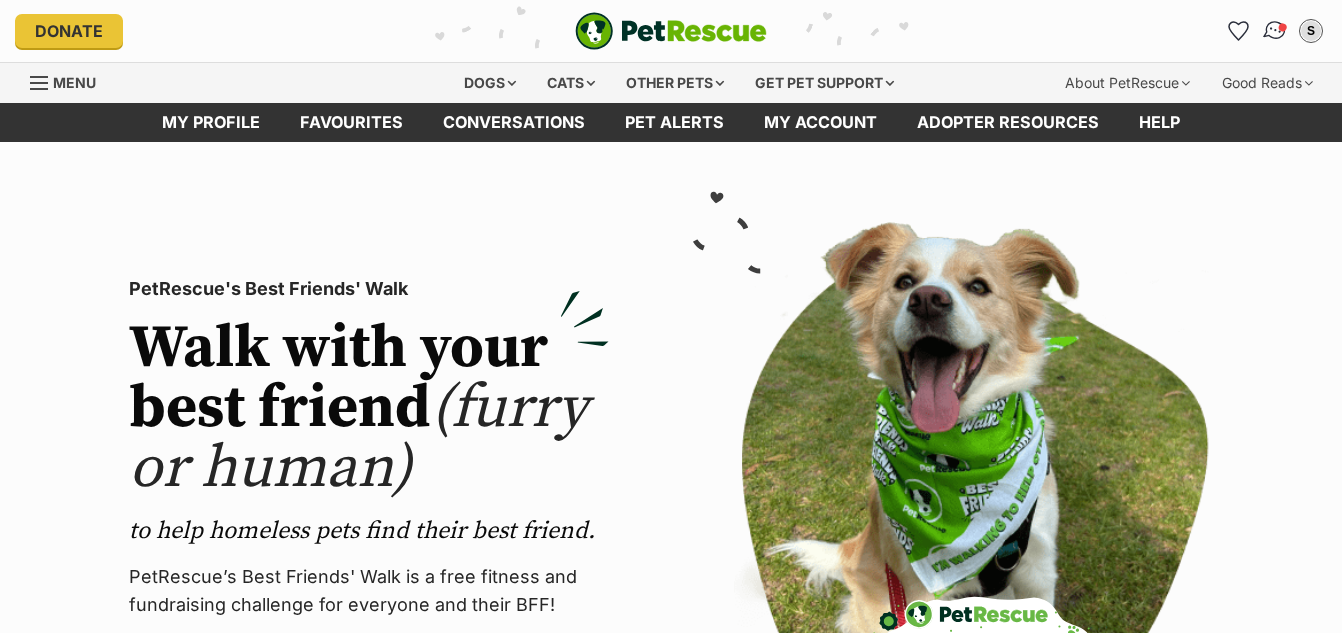scroll, scrollTop: 0, scrollLeft: 0, axis: both 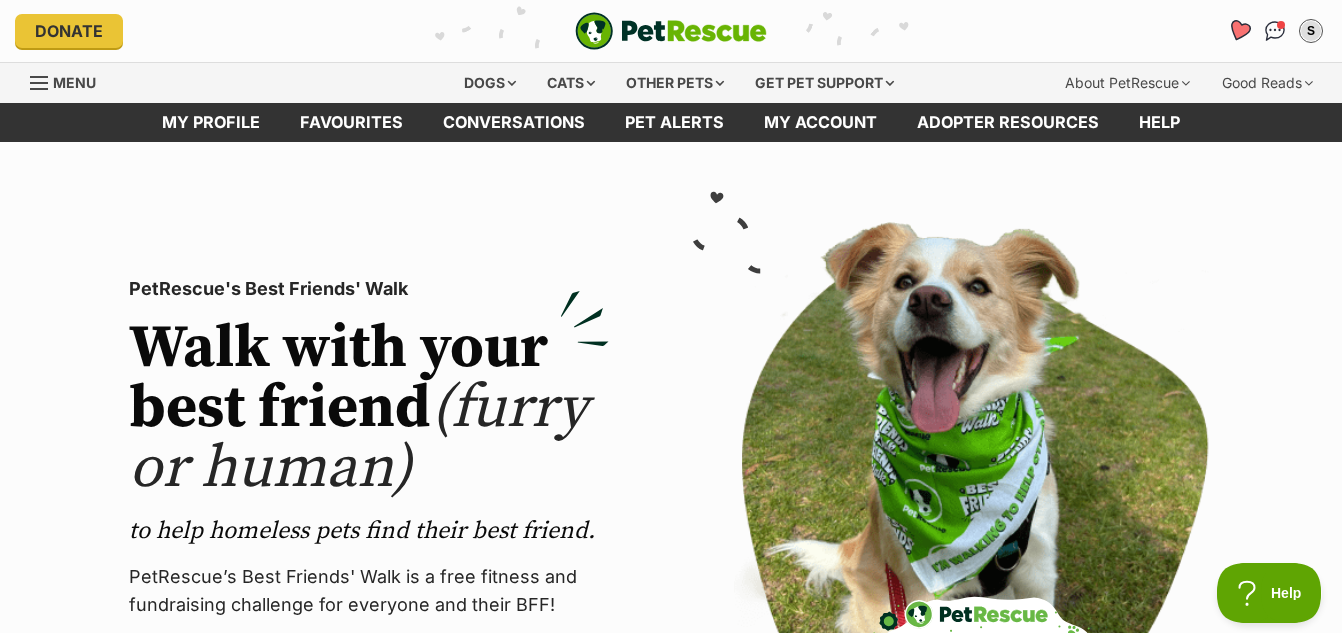 click 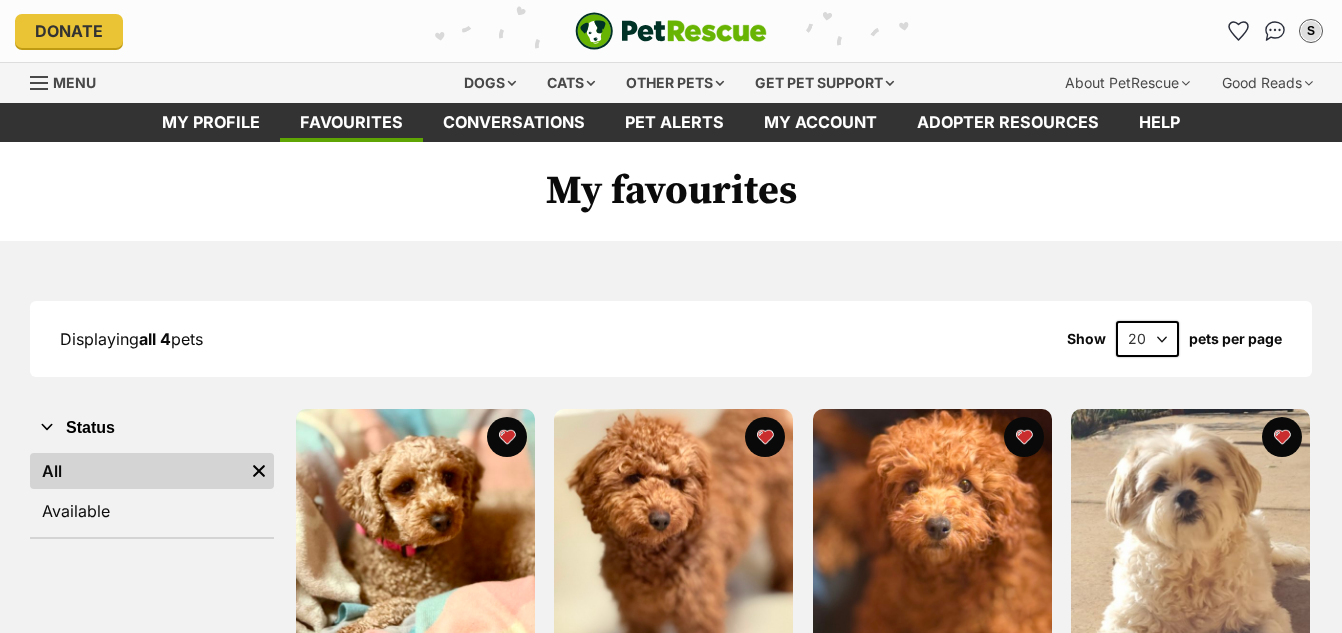 scroll, scrollTop: 0, scrollLeft: 0, axis: both 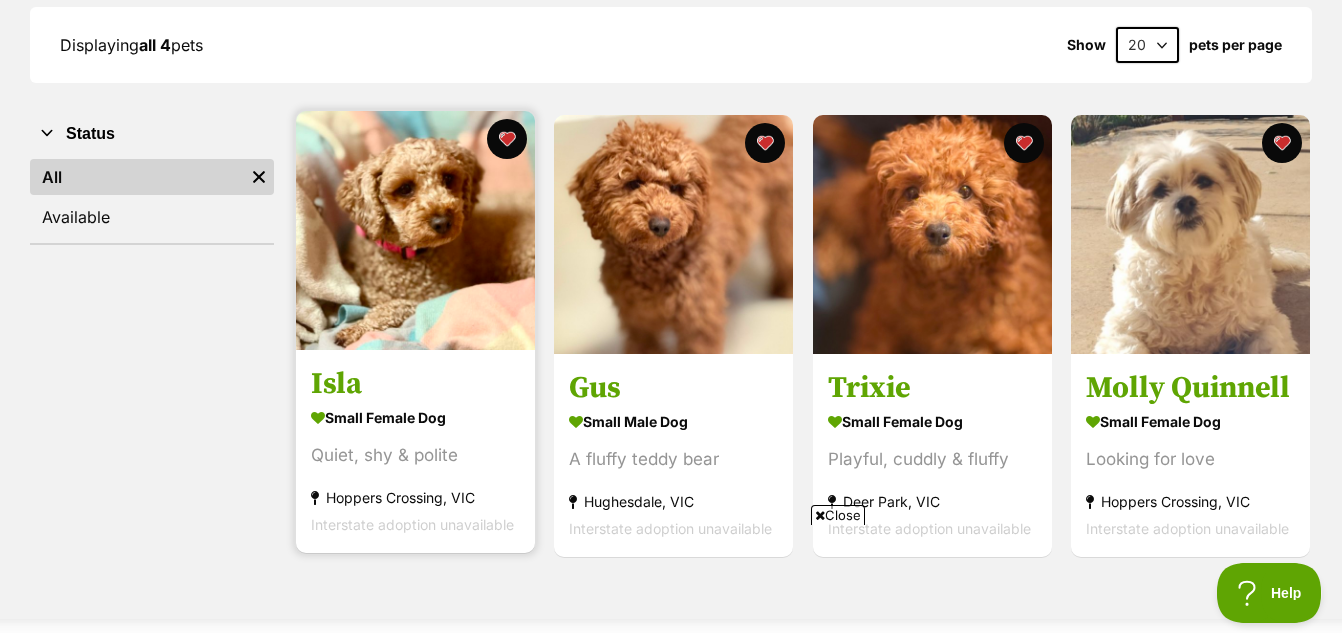 click at bounding box center (415, 230) 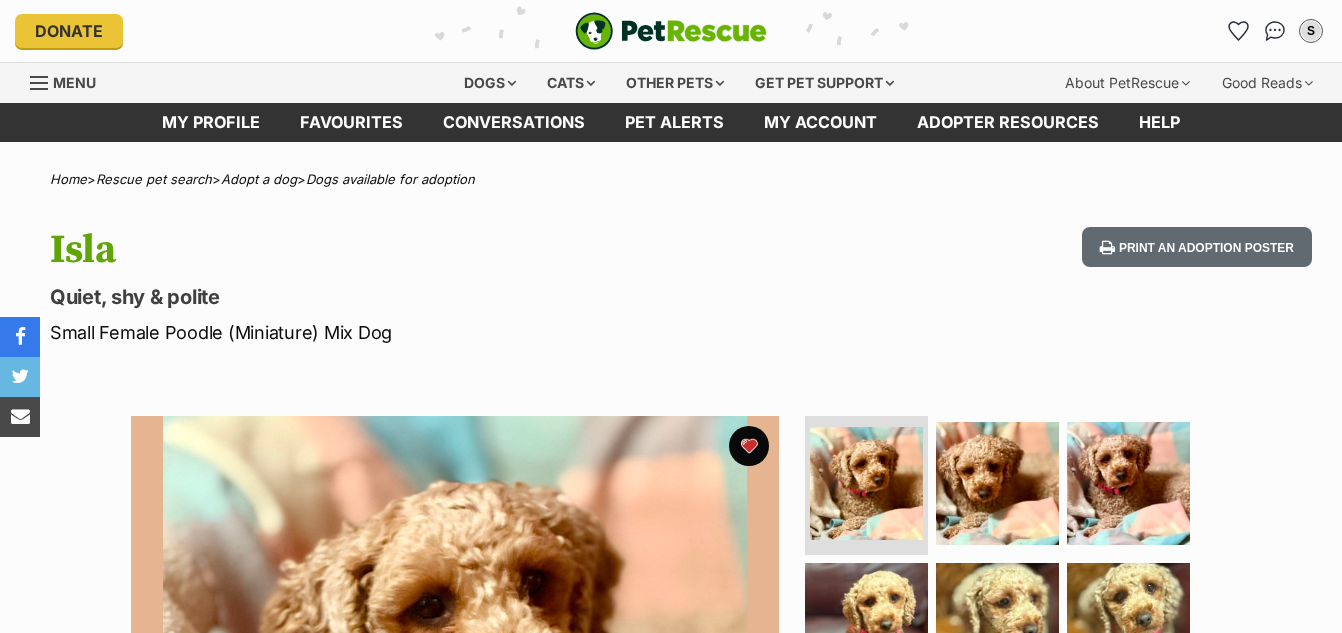 scroll, scrollTop: 0, scrollLeft: 0, axis: both 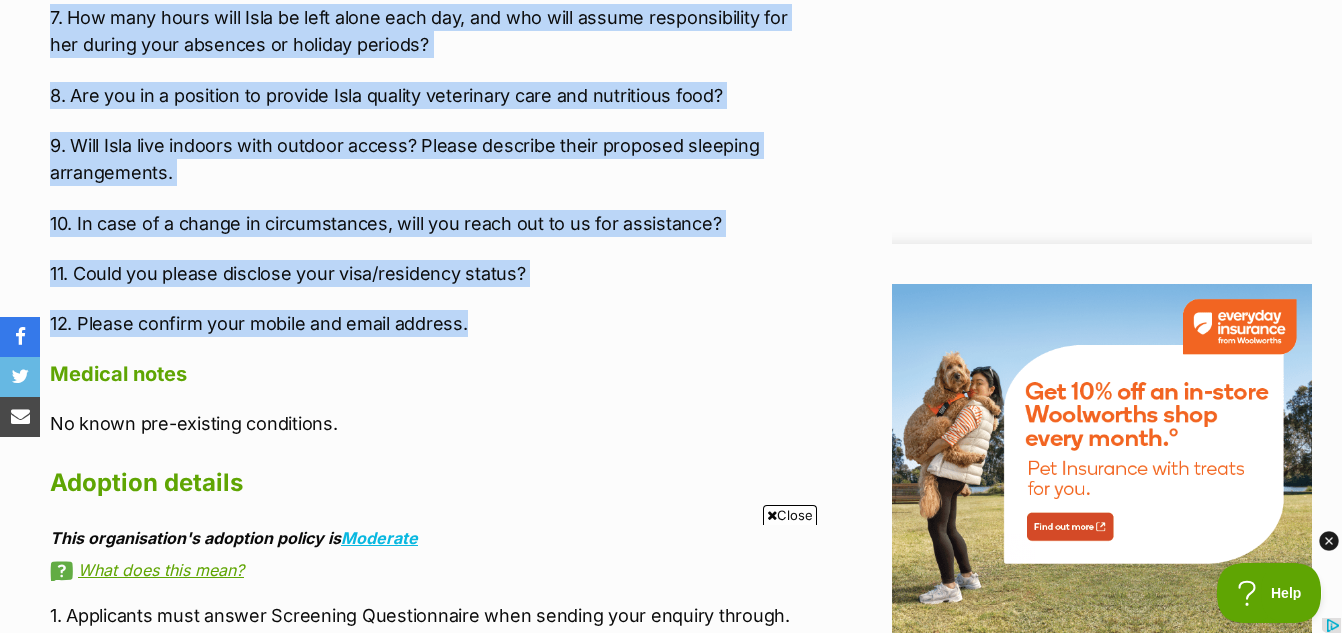 drag, startPoint x: 49, startPoint y: 26, endPoint x: 561, endPoint y: 320, distance: 590.4066 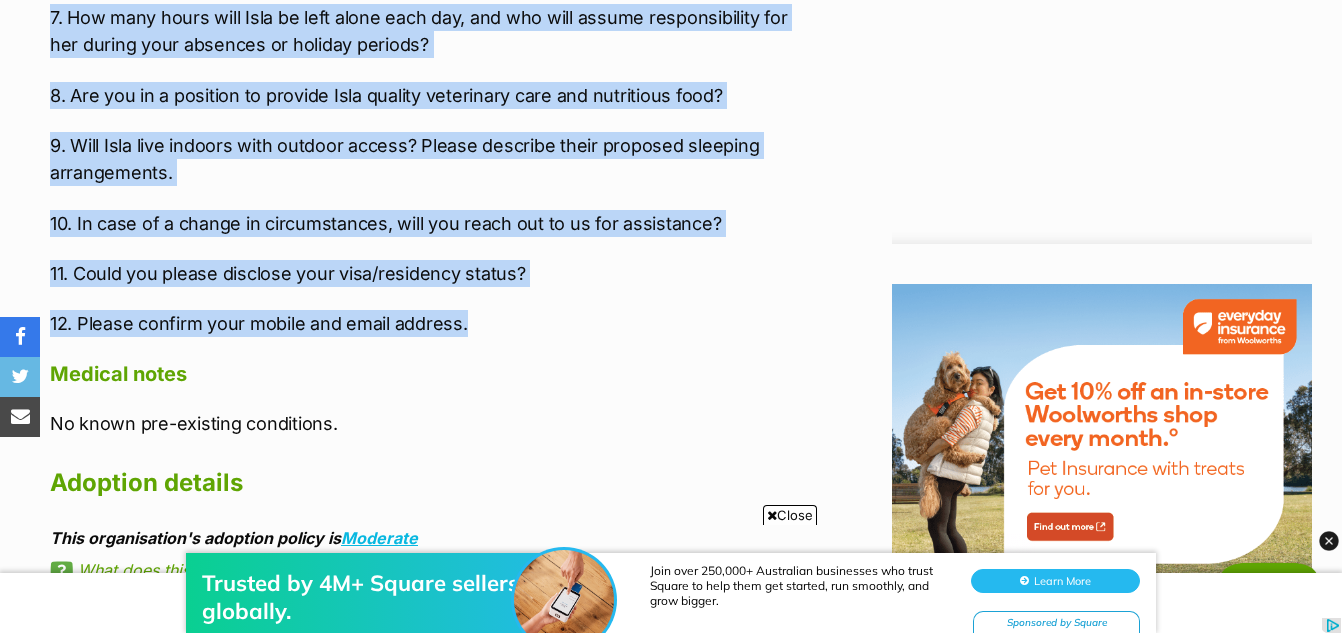 scroll, scrollTop: 0, scrollLeft: 0, axis: both 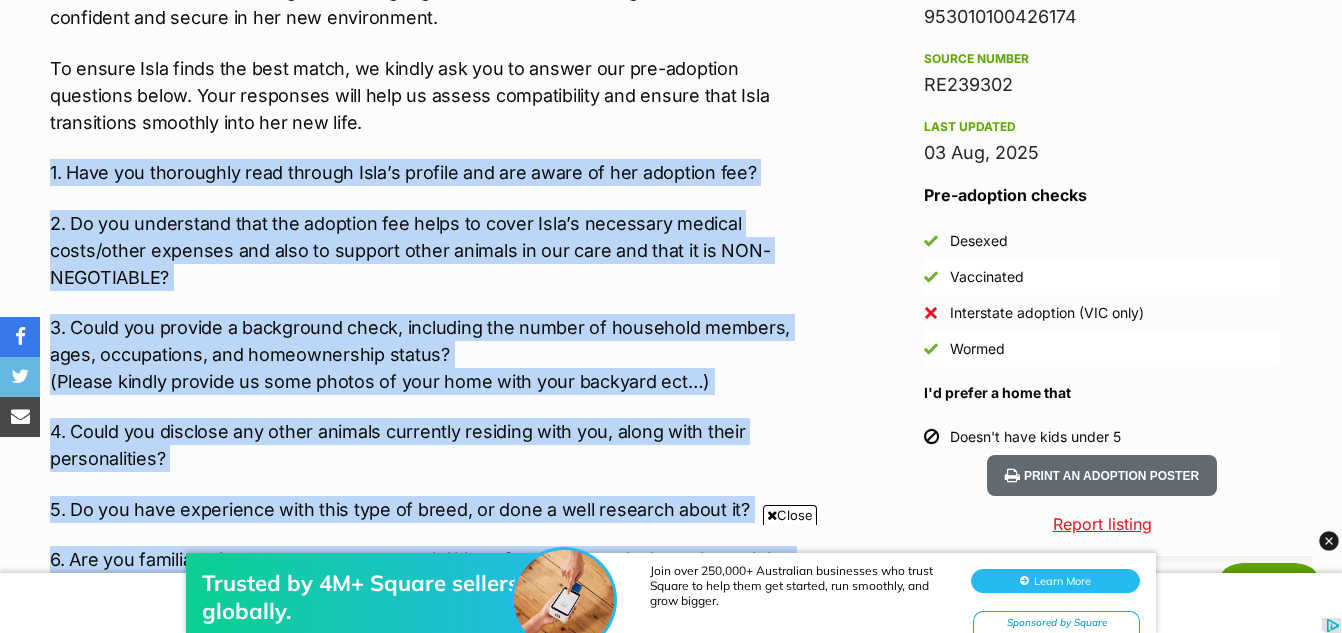 click on "Advertisement
Adoption information
I've been adopted!
This pet is no longer available
On Hold
Enquire about Isla
Find available pets like this!
Rescue group
Passion for Paws Rescue Inc.
PetRescue ID
1130447
Location
Hoppers Crossing, VIC
Age
2 years 1 month
Adoption fee
$1,890.00
100% of the adoption fee goes directly to Passion for Paws Rescue Inc., the organisation providing their care.
Learn more about adoption fees .
Microchip number
953010100426174
Source number
RE239302
Last updated
03 Aug, 2025
Pre-adoption checks
Desexed
Vaccinated
Interstate adoption (VIC only)
Wormed
I'd prefer a home that
Doesn't have kids under 5
About Isla
1. Have you thoroughly read through Isla’s profile and are aware of her adoption fee?" at bounding box center [671, 726] 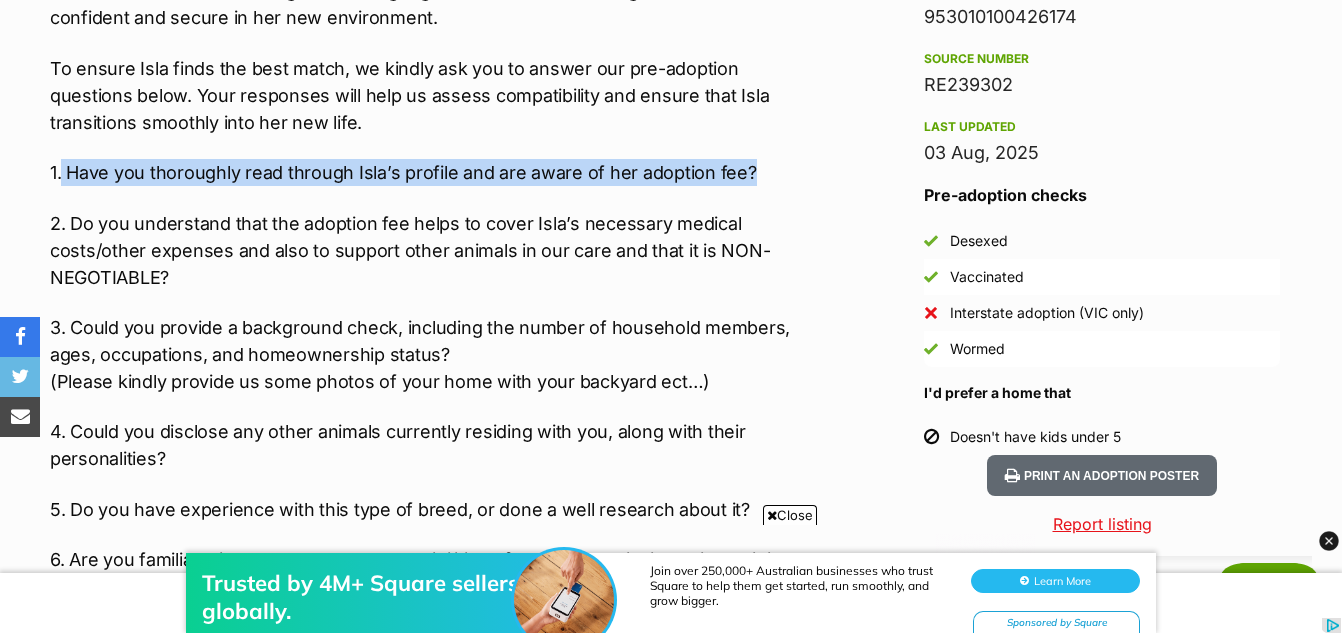 drag, startPoint x: 64, startPoint y: 165, endPoint x: 754, endPoint y: 156, distance: 690.0587 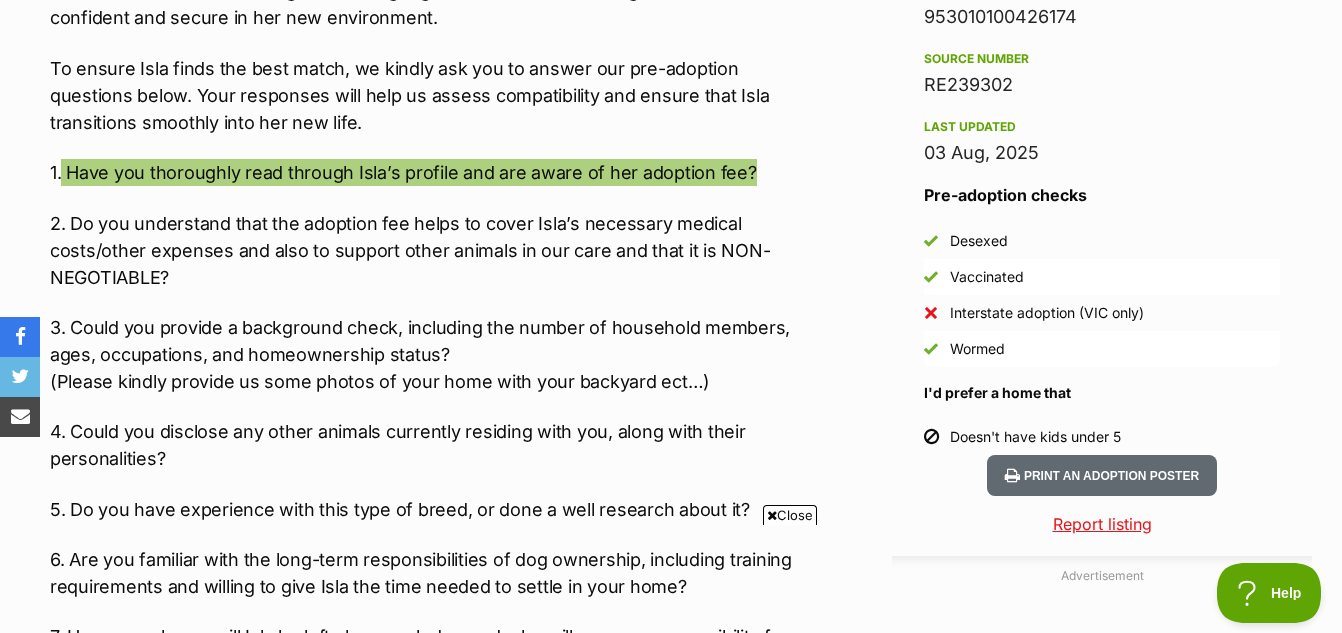 scroll, scrollTop: 0, scrollLeft: 0, axis: both 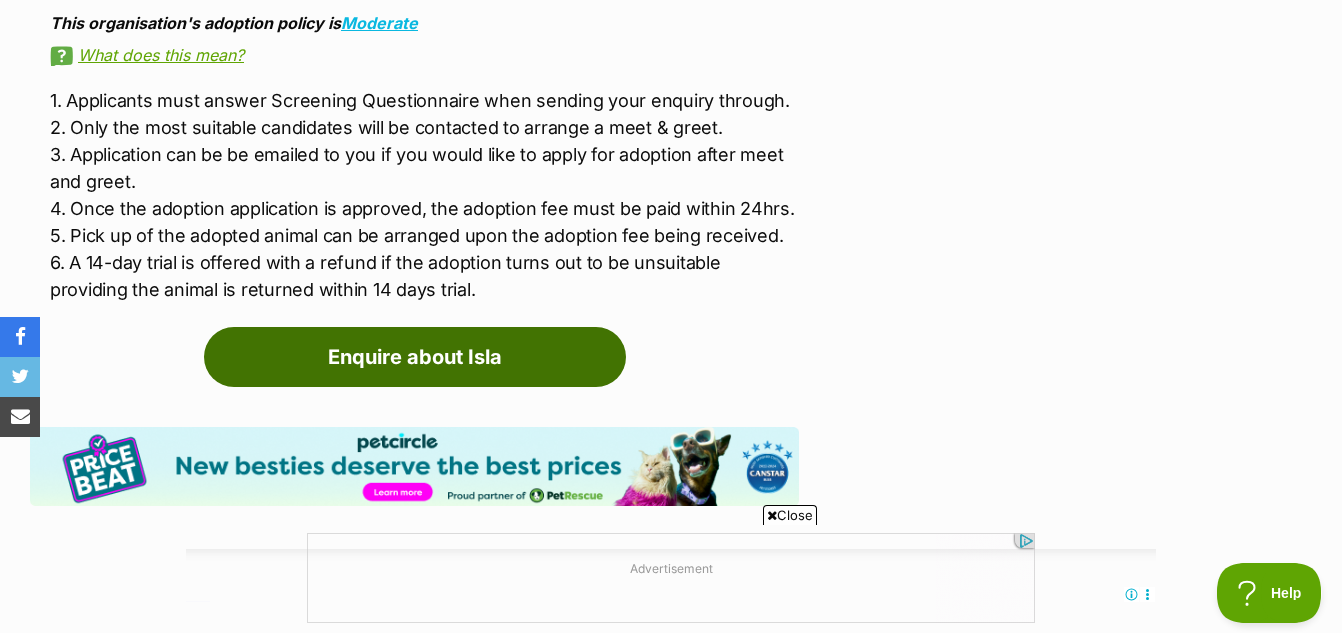 click on "Enquire about Isla" at bounding box center [415, 357] 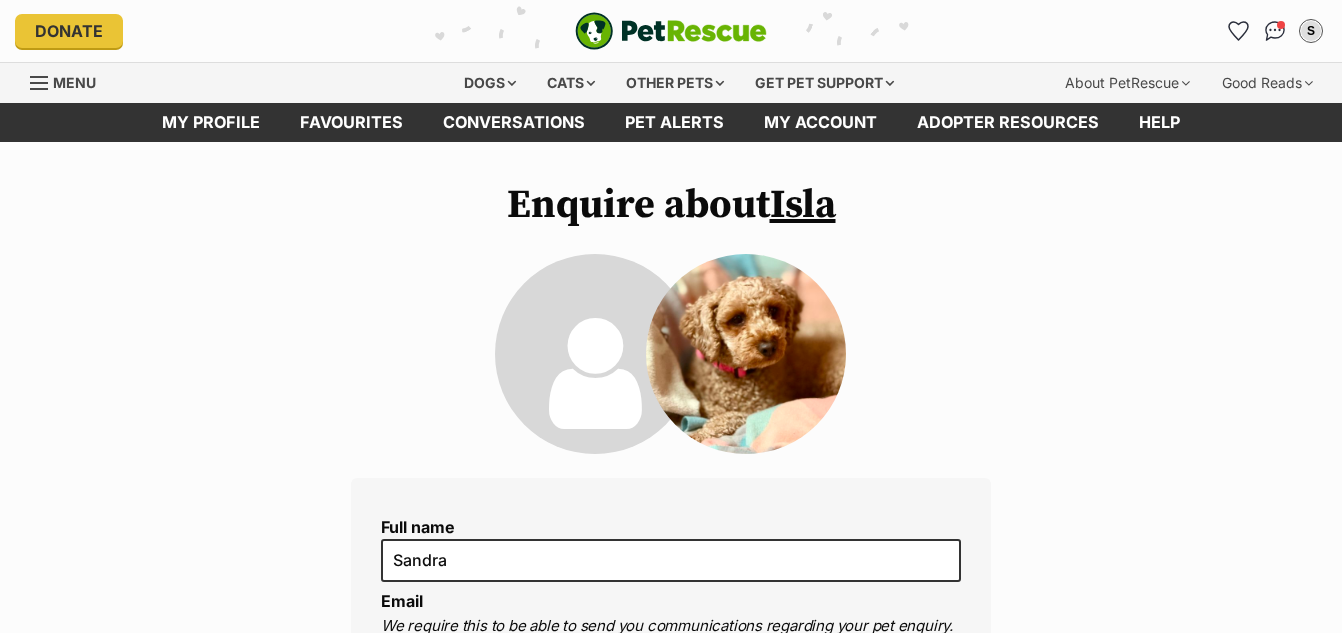 scroll, scrollTop: 0, scrollLeft: 0, axis: both 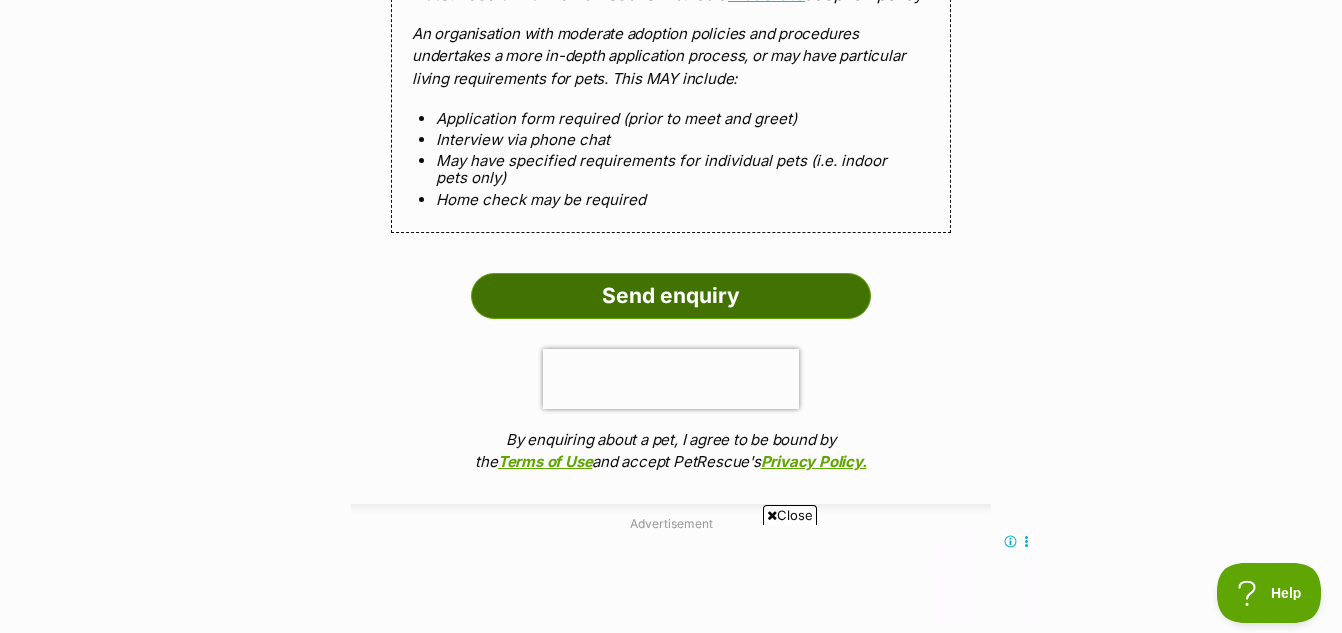 click on "Send enquiry" at bounding box center (671, 296) 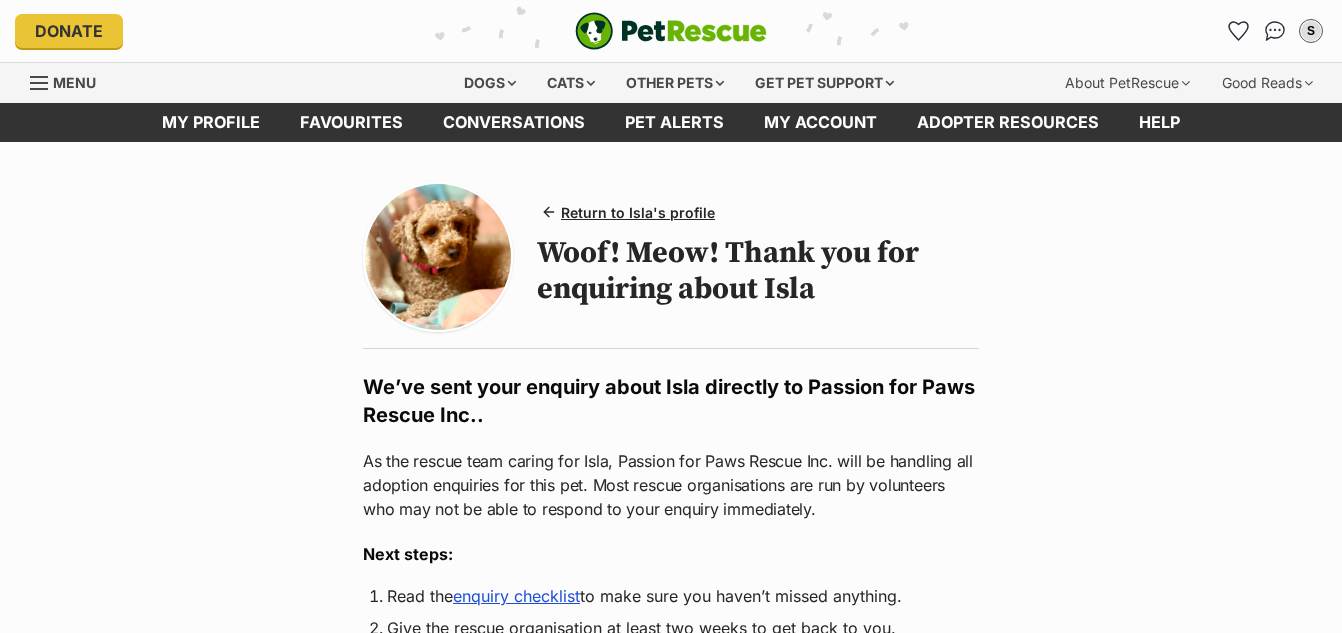 scroll, scrollTop: 0, scrollLeft: 0, axis: both 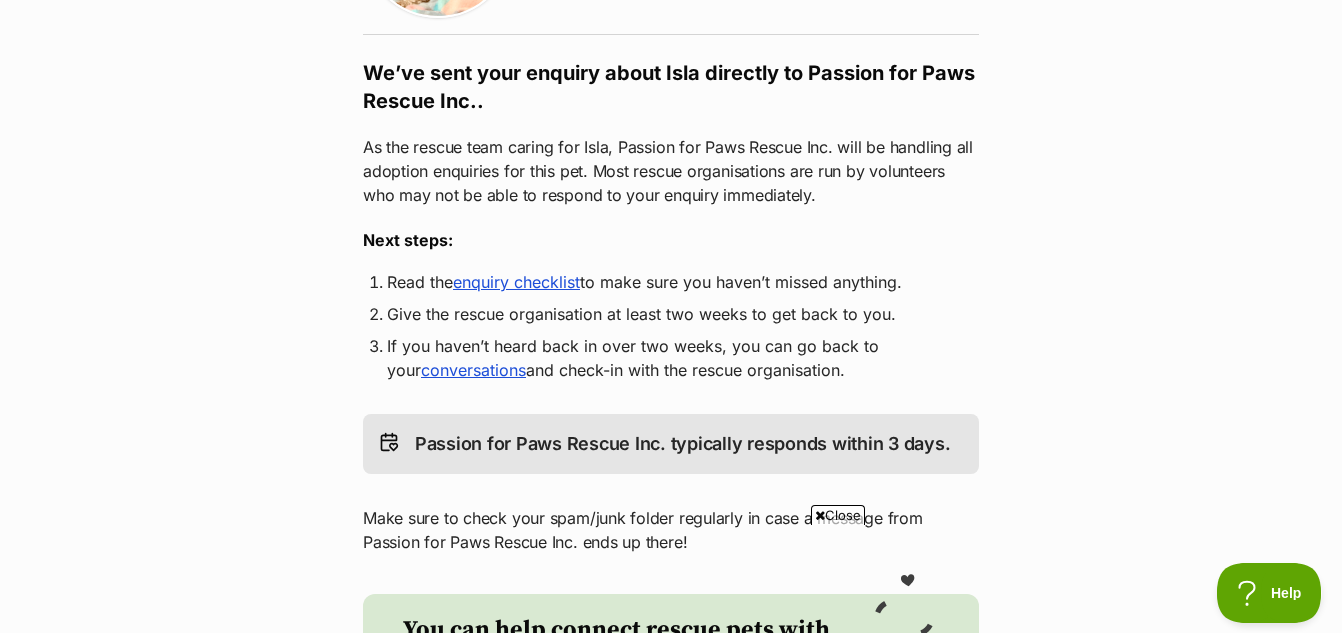 click on "enquiry checklist" at bounding box center [516, 282] 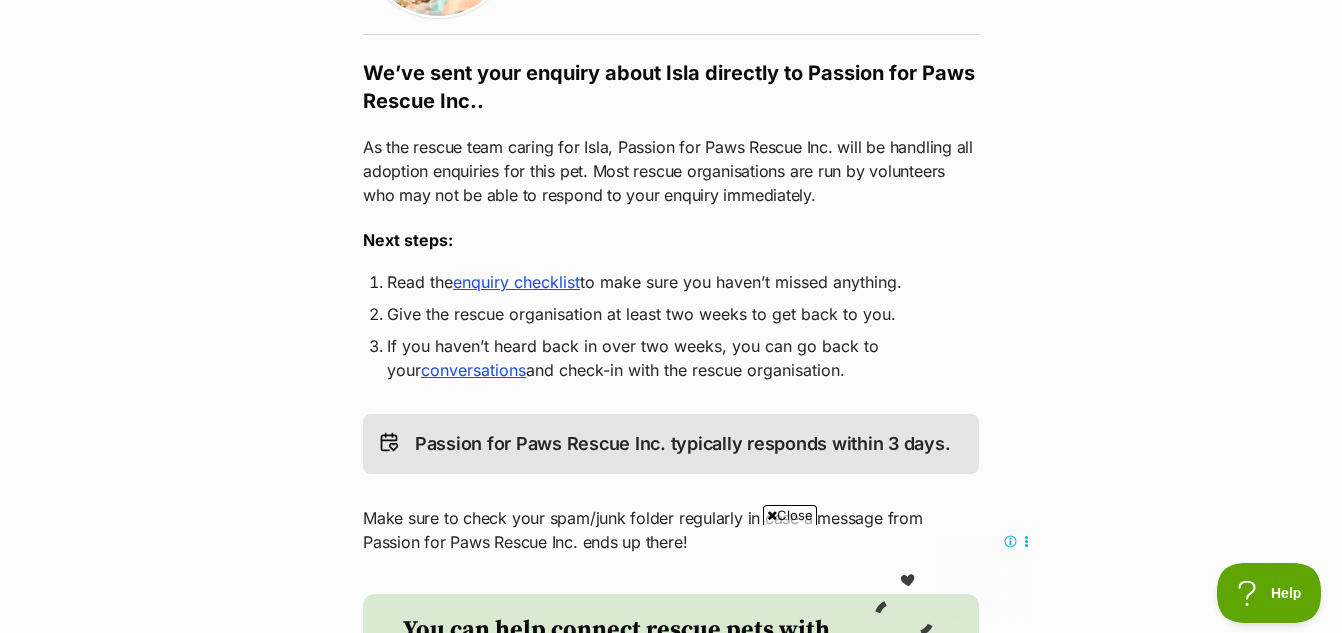scroll, scrollTop: 0, scrollLeft: 0, axis: both 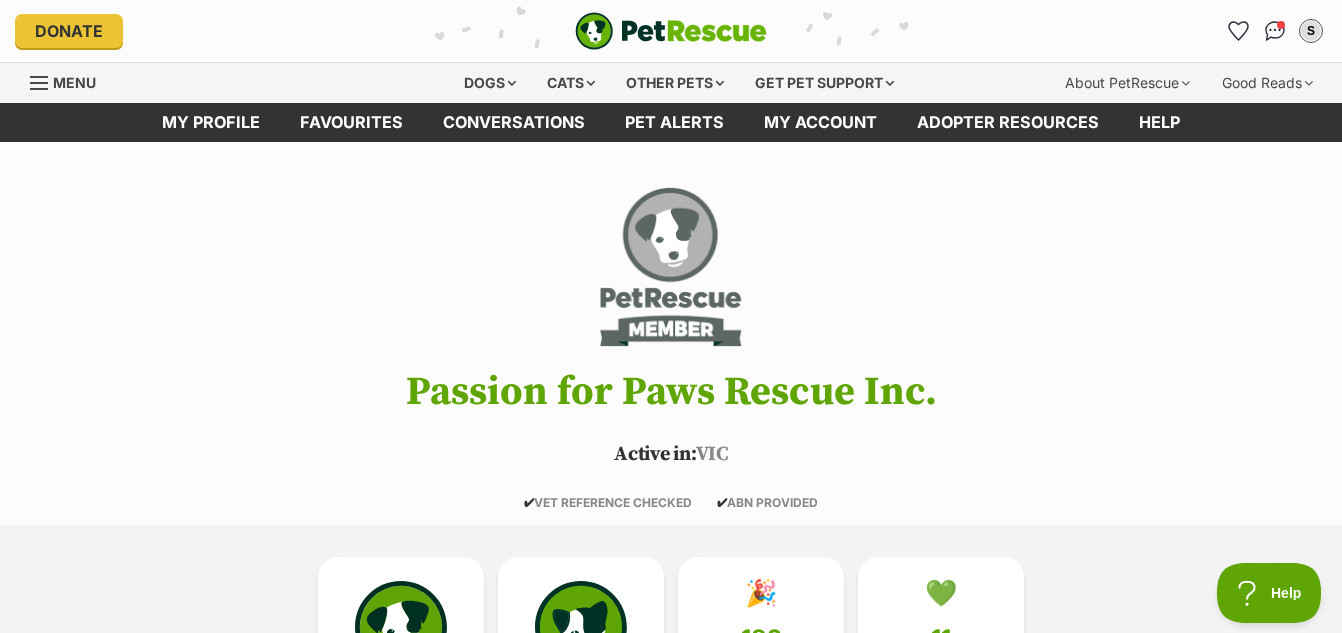 click on "Menu" at bounding box center (74, 82) 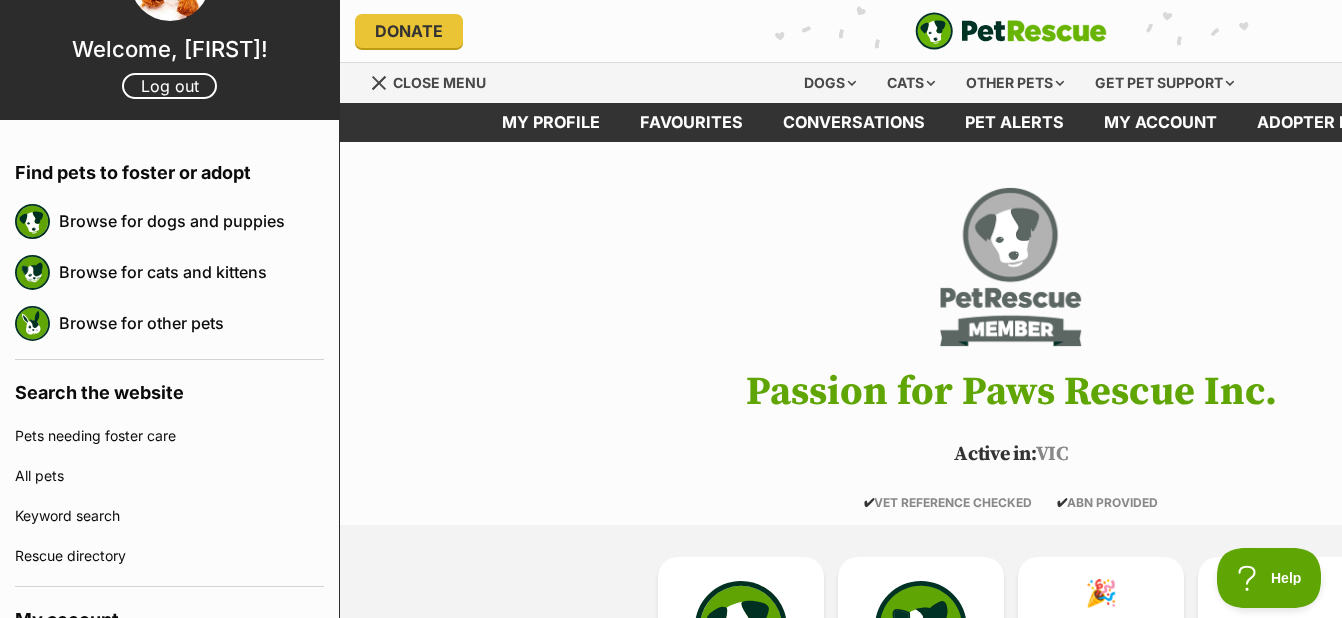 scroll, scrollTop: 0, scrollLeft: 0, axis: both 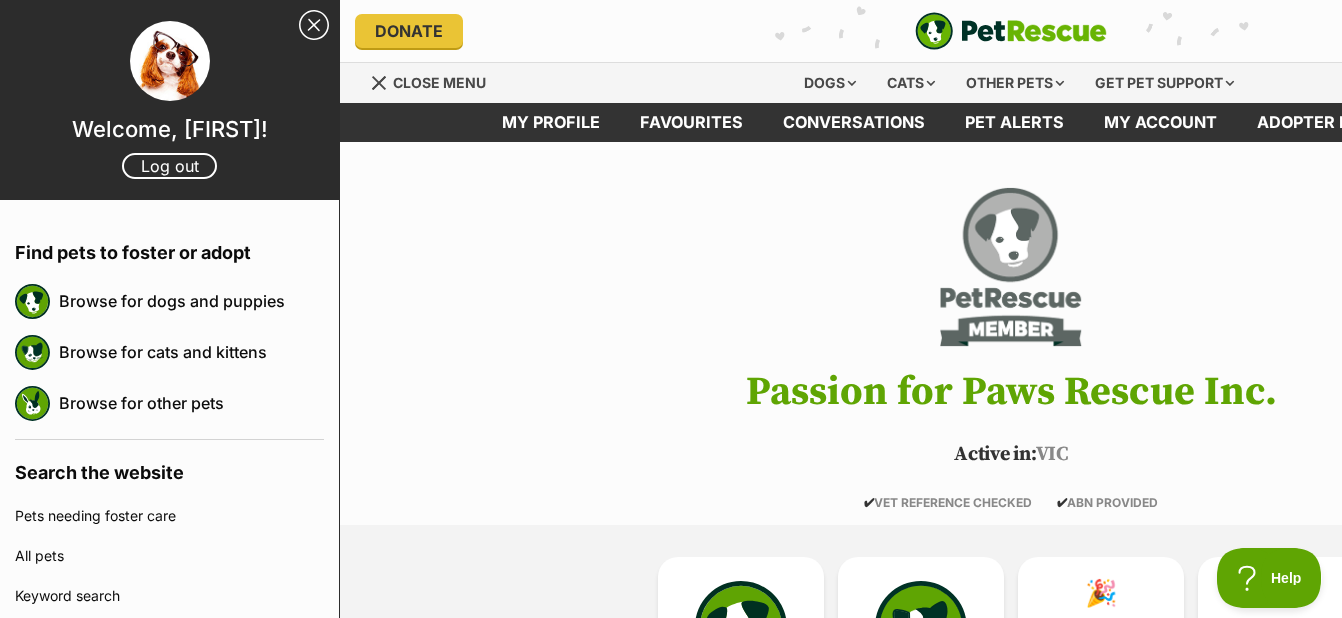 click on "Close menu" at bounding box center [435, 81] 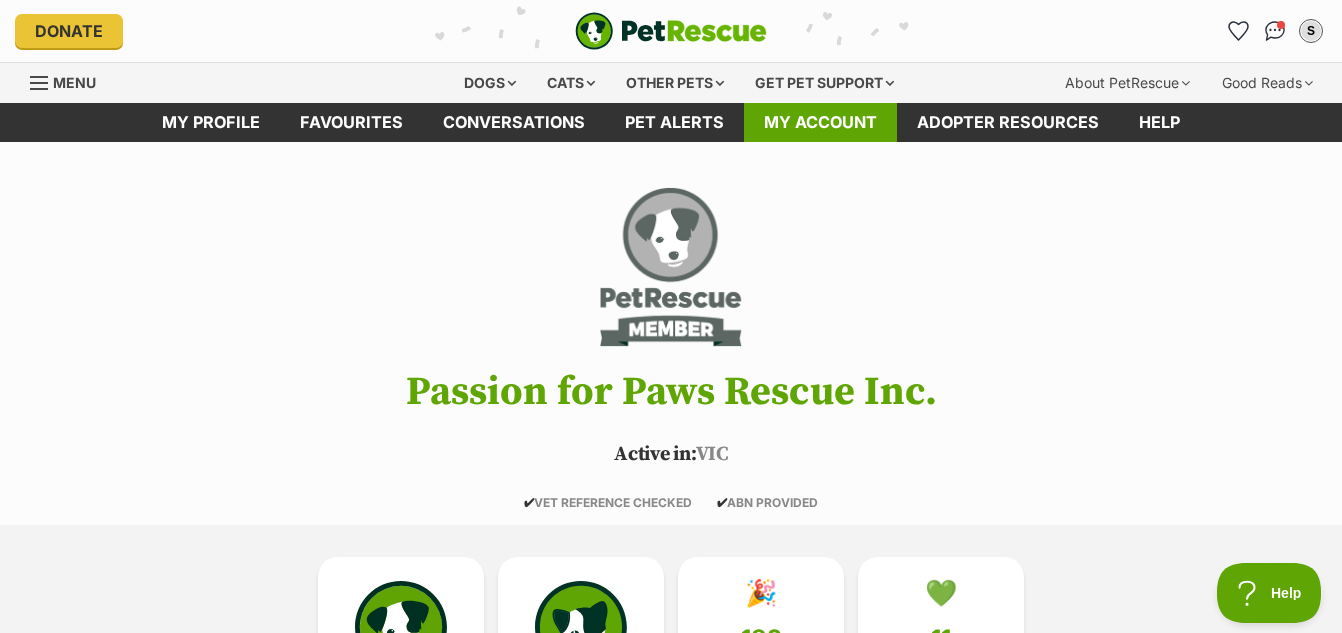 click on "My account" at bounding box center [820, 122] 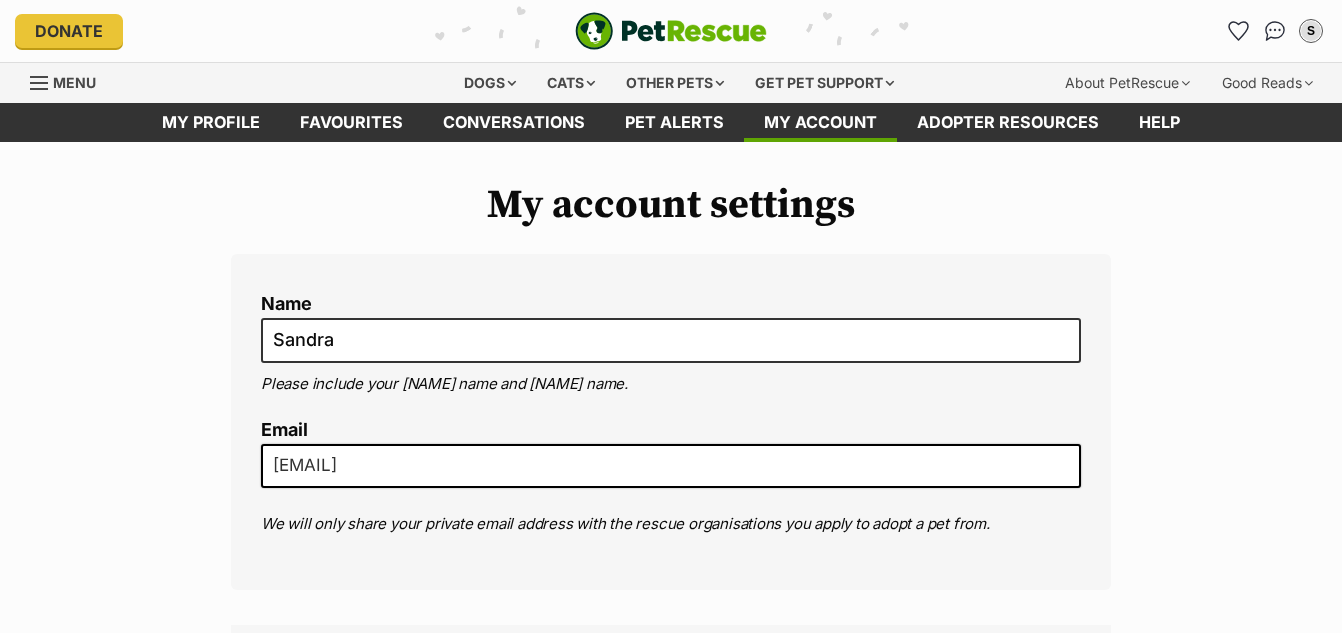 scroll, scrollTop: 0, scrollLeft: 0, axis: both 